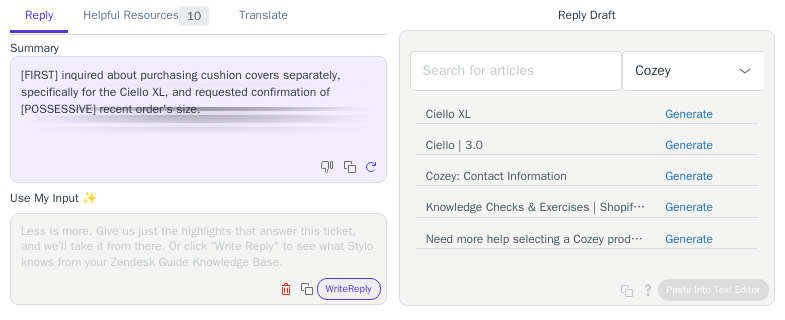 scroll, scrollTop: 0, scrollLeft: 0, axis: both 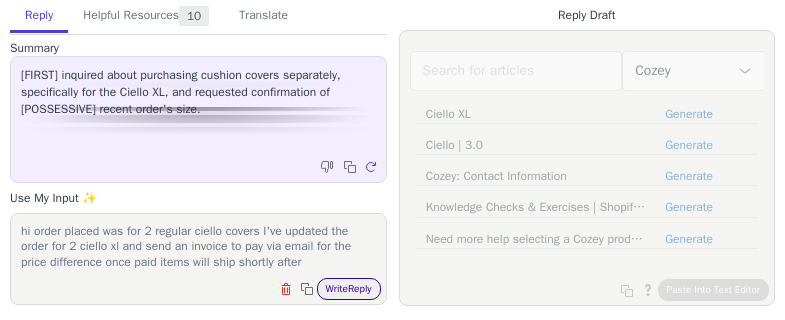 type on "hi order placed was for 2 regular ciello covers I've updated the order for 2 ciello xl and send an invoice to pay via email for the price difference once paid items will ship shortly after" 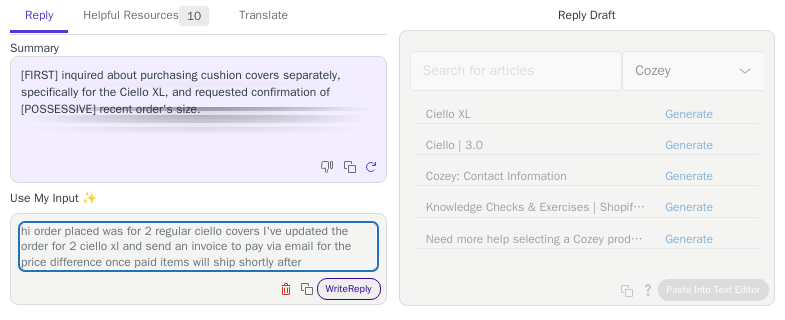 click on "Write  Reply" at bounding box center (349, 289) 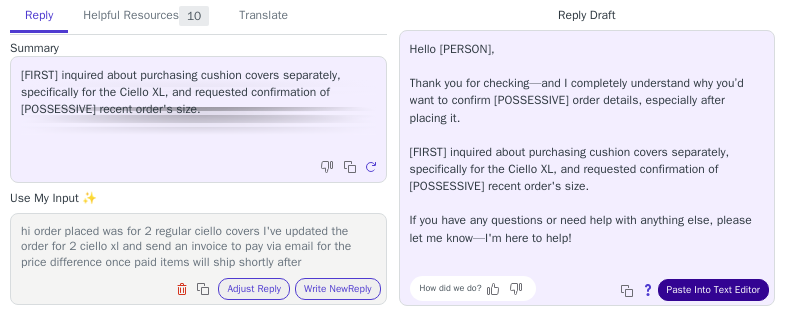 click on "Paste Into Text Editor" at bounding box center [713, 290] 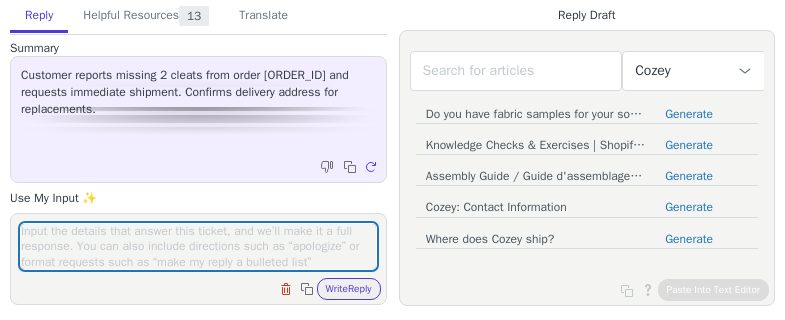scroll, scrollTop: 0, scrollLeft: 0, axis: both 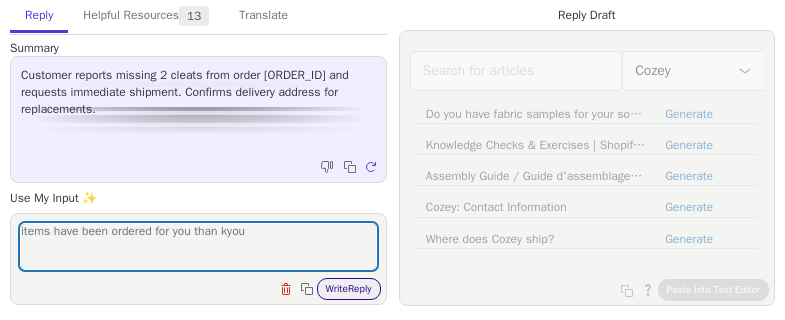type on "items have been ordered for you than kyou" 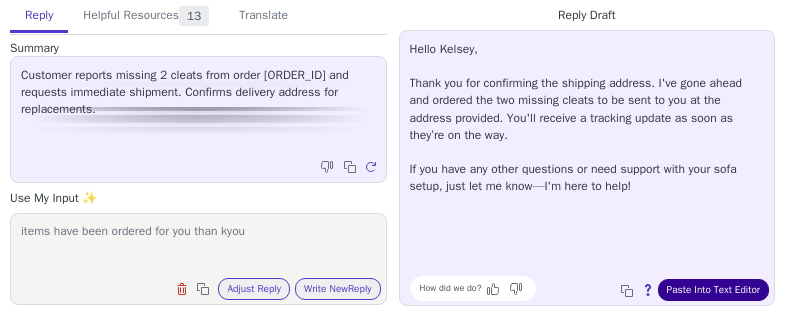 click on "Paste Into Text Editor" at bounding box center [713, 290] 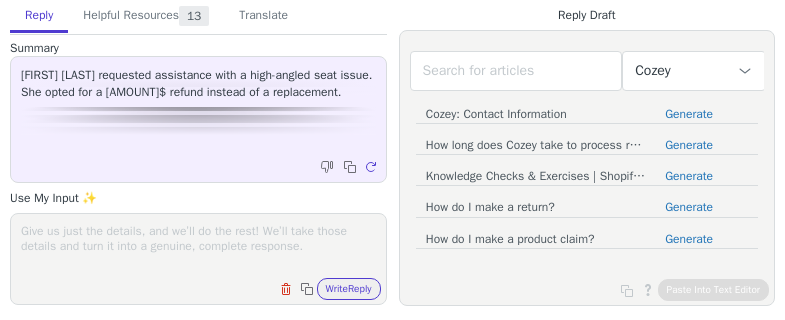 scroll, scrollTop: 0, scrollLeft: 0, axis: both 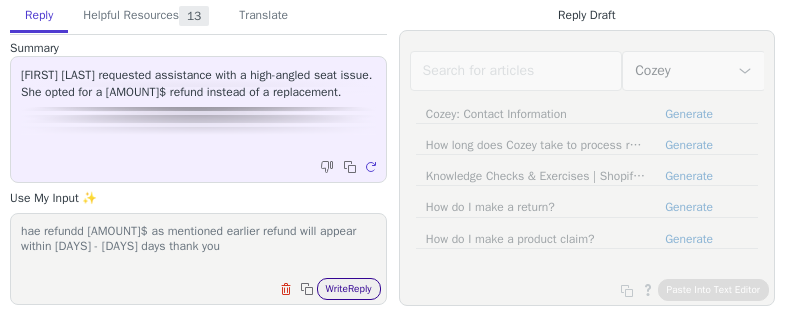 type on "hae refundd [AMOUNT]$ as mentioned earlier refund will appear within [DAYS] - [DAYS] days thank you" 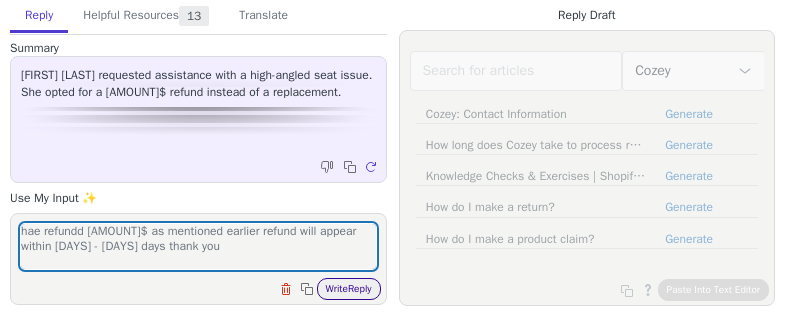 click on "Write  Reply" at bounding box center [349, 289] 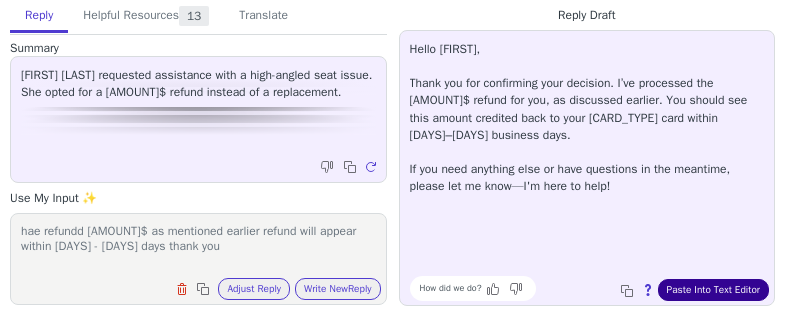 click on "Paste Into Text Editor" at bounding box center [713, 290] 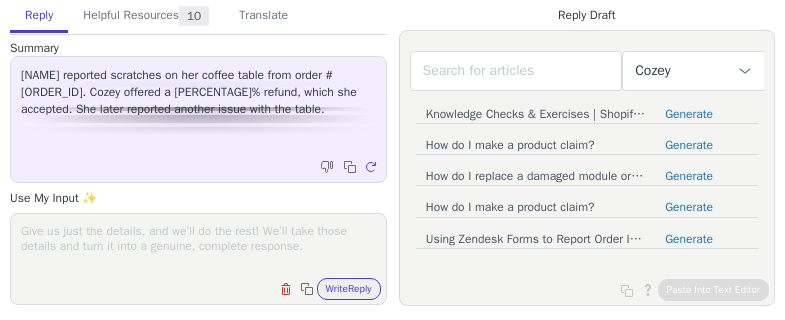 scroll, scrollTop: 0, scrollLeft: 0, axis: both 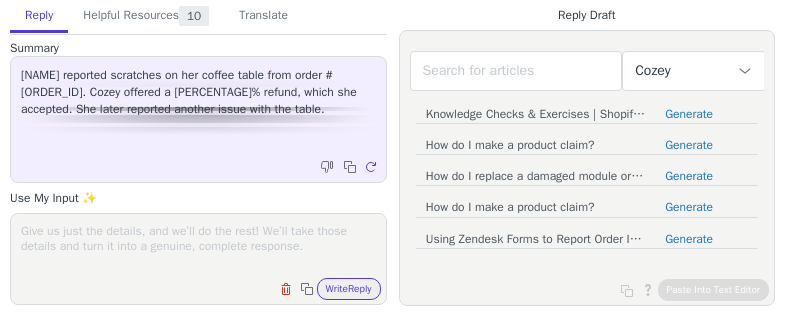 click at bounding box center (198, 246) 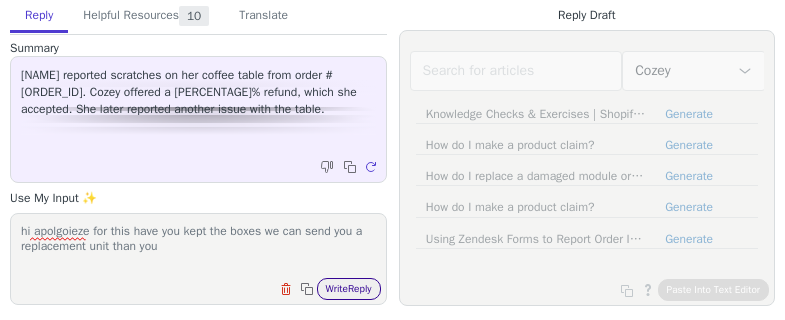type on "hi apolgoieze for this have you kept the boxes we can send you a replacement unit than you" 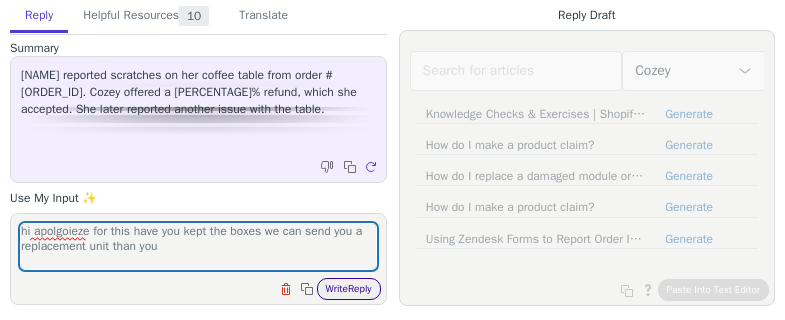 click on "Write  Reply" at bounding box center (349, 289) 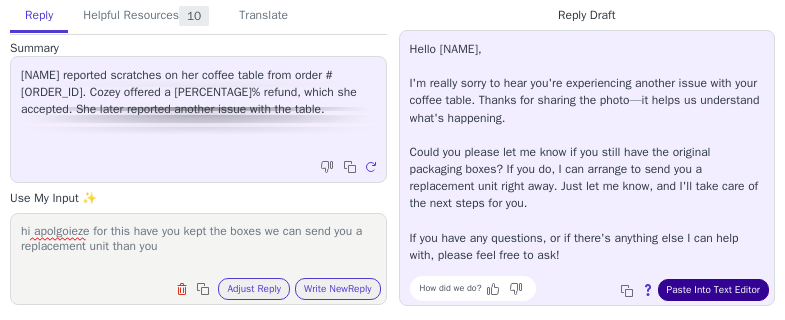 click on "Paste Into Text Editor" at bounding box center (713, 290) 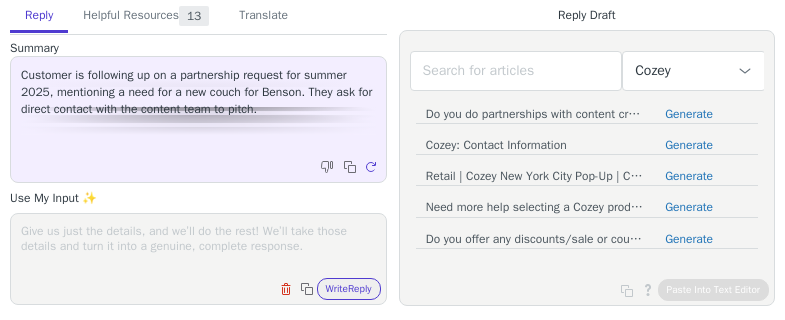 scroll, scrollTop: 0, scrollLeft: 0, axis: both 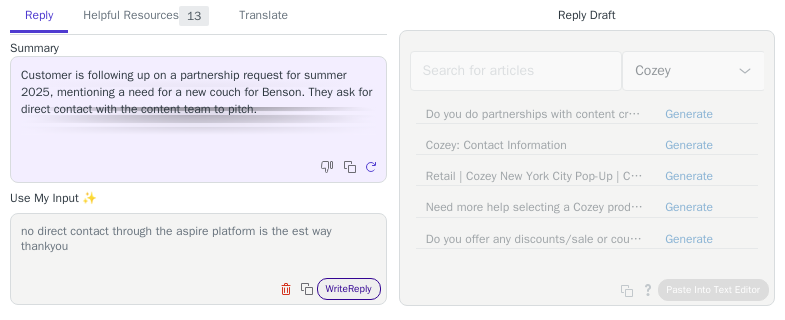 type on "no direct contact through the aspire platform is the est way thankyou" 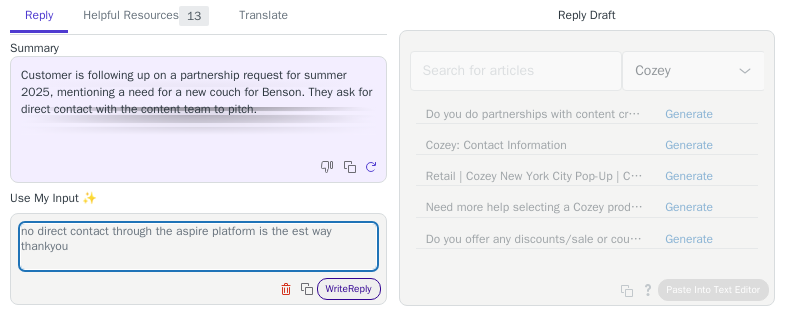 click on "Write  Reply" at bounding box center (349, 289) 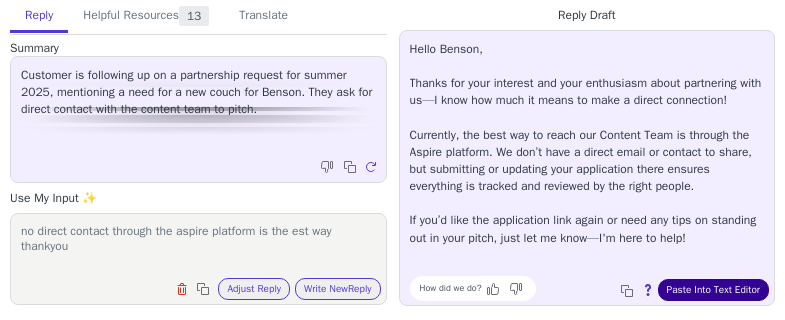 click on "Paste Into Text Editor" at bounding box center [713, 290] 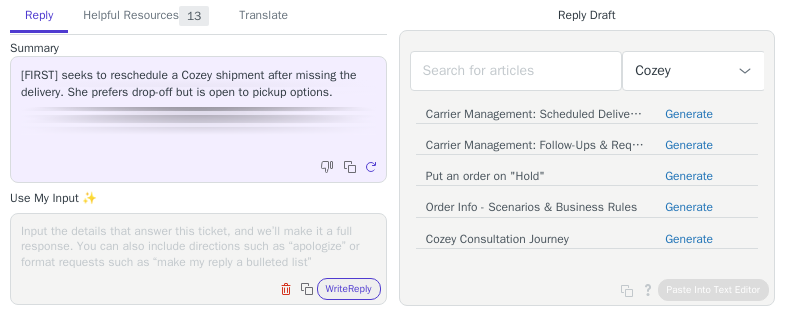 scroll, scrollTop: 0, scrollLeft: 0, axis: both 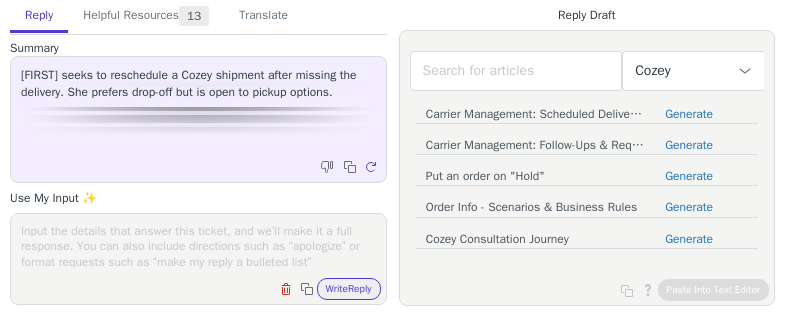 click at bounding box center (198, 246) 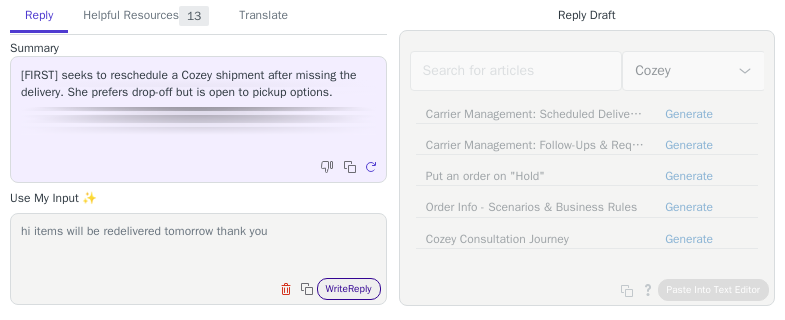 type on "hi items will be redelivered tomorrow thank you" 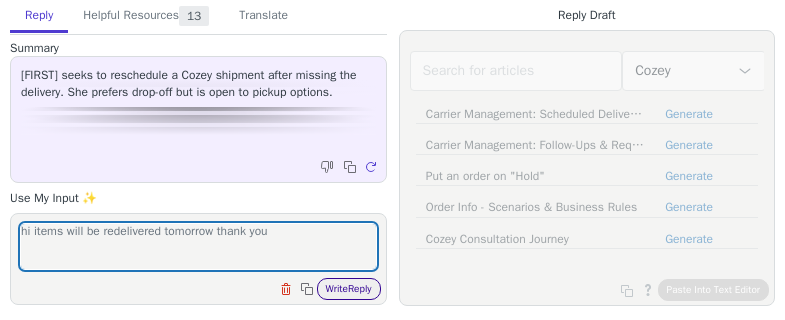 click on "Write  Reply" at bounding box center [349, 289] 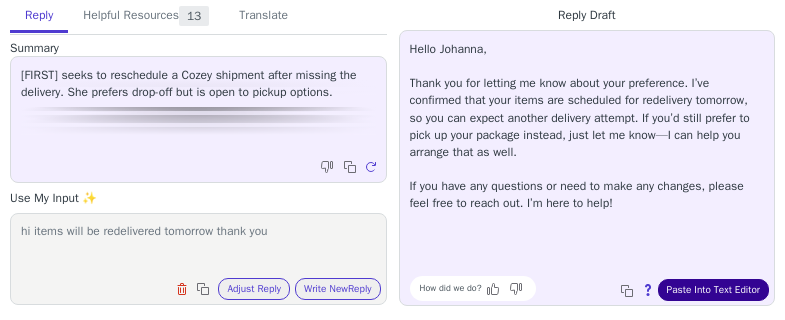 click on "Paste Into Text Editor" at bounding box center (713, 290) 